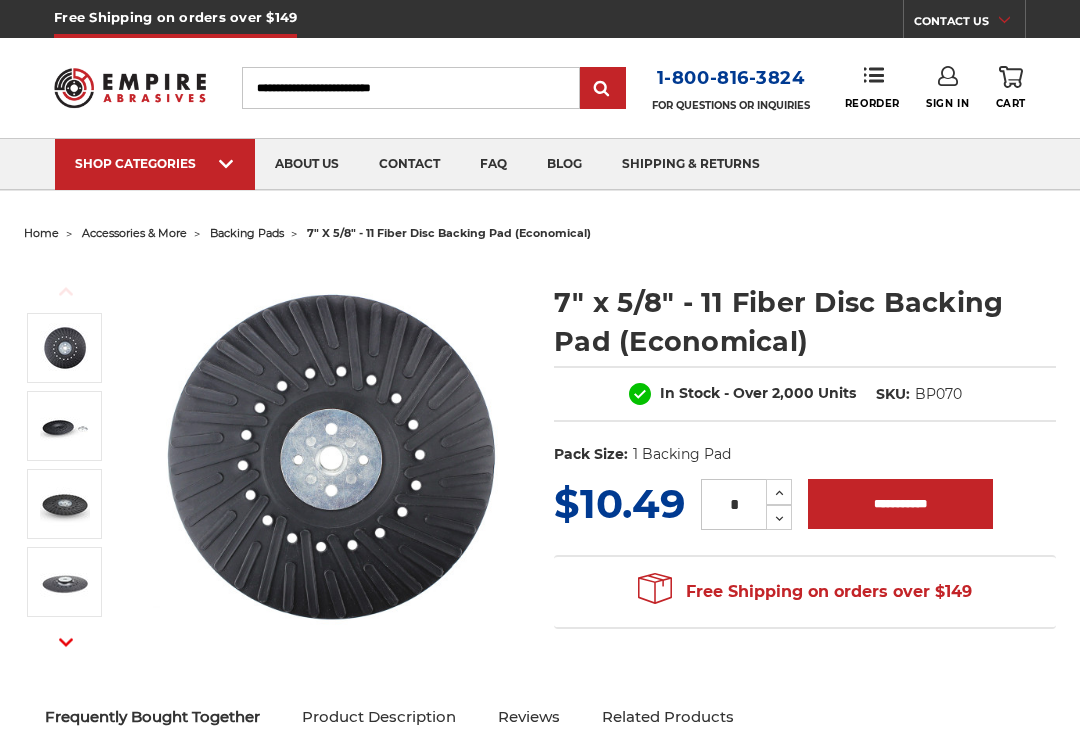 scroll, scrollTop: 0, scrollLeft: 0, axis: both 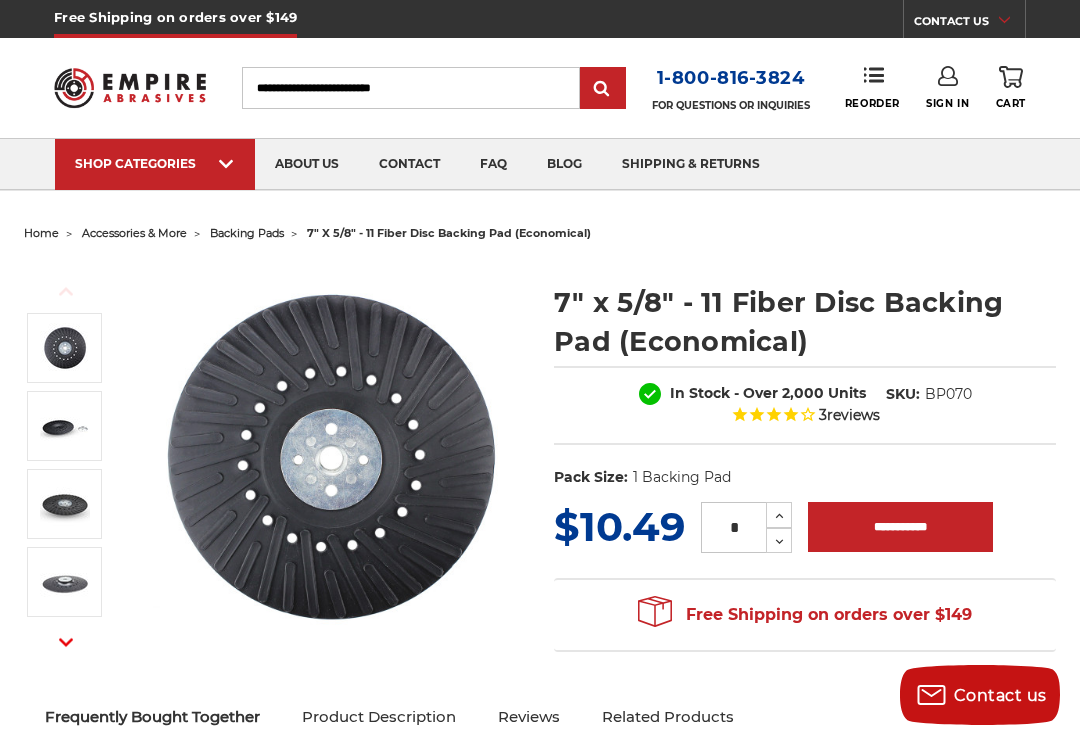 click on "backing pads" at bounding box center (247, 233) 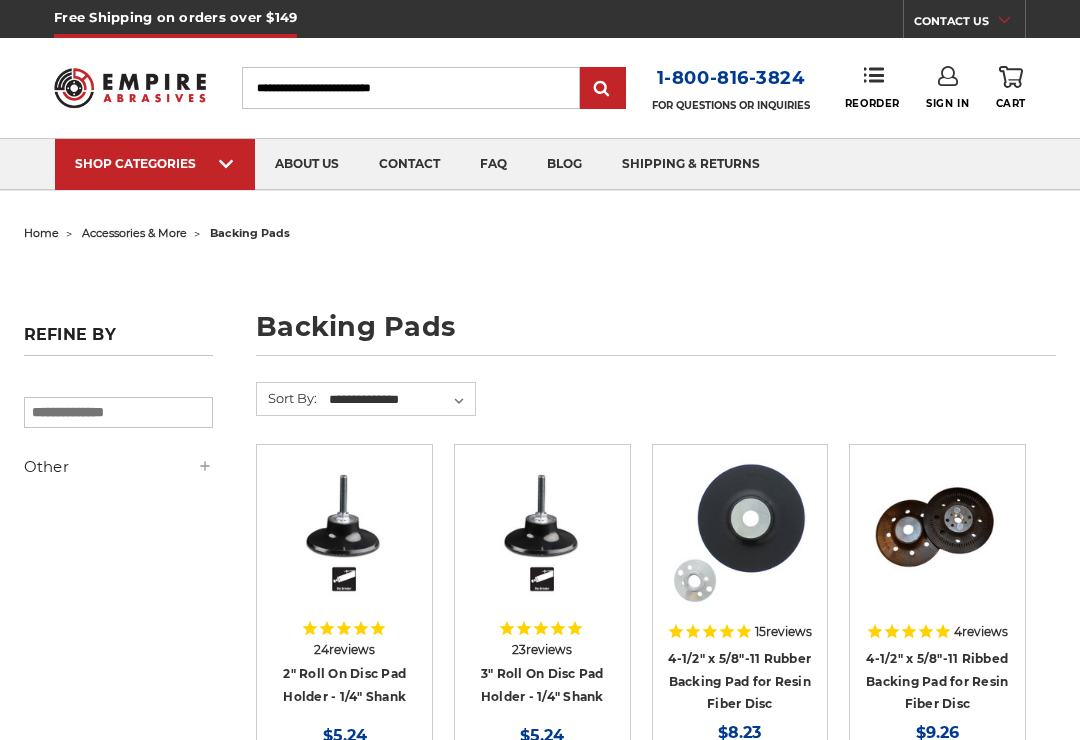 scroll, scrollTop: 0, scrollLeft: 0, axis: both 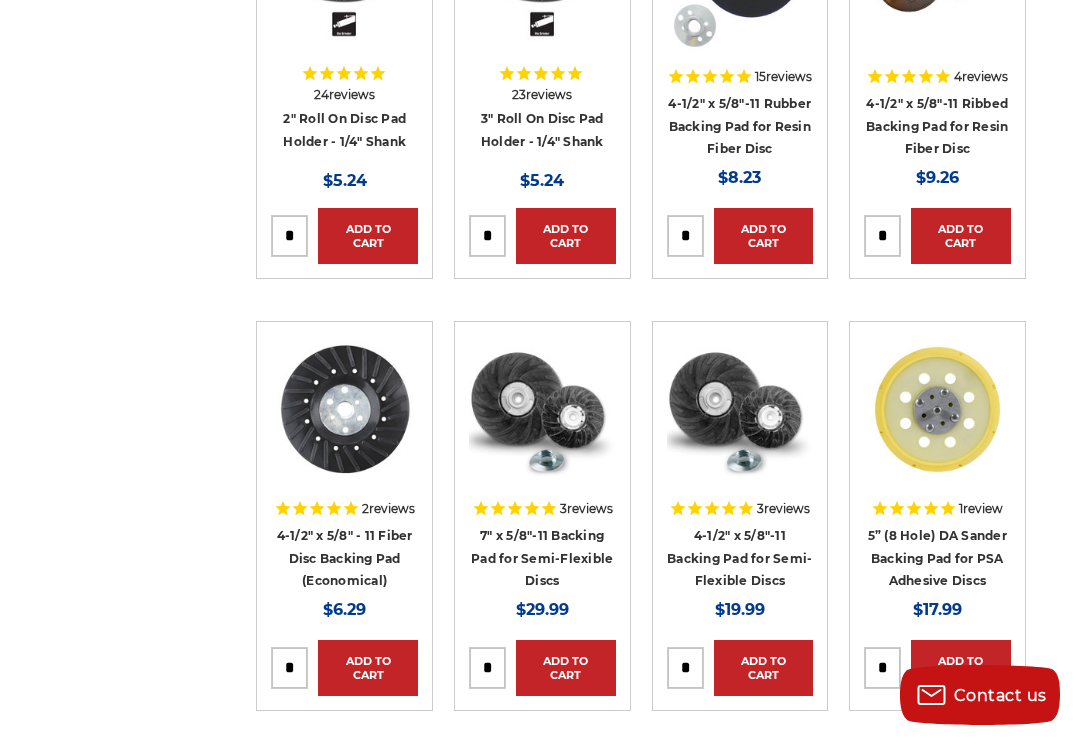 click on "4-1/2" x 5/8"-11 Backing Pad for Semi-Flexible Discs" at bounding box center (739, 558) 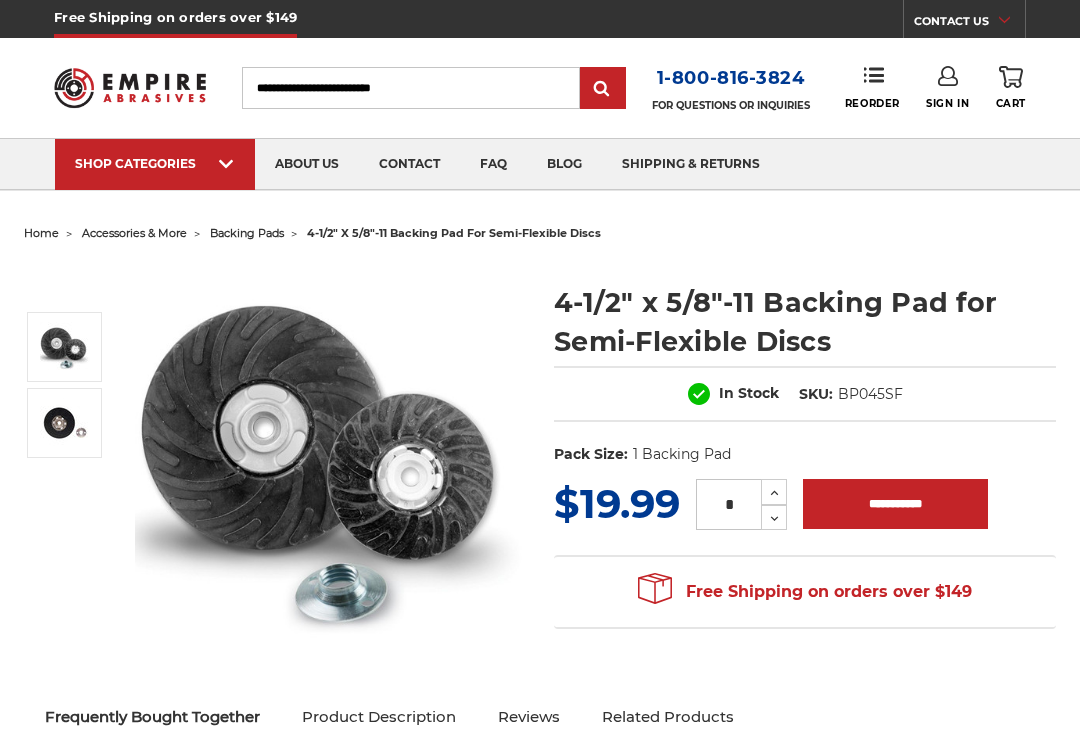 scroll, scrollTop: 0, scrollLeft: 0, axis: both 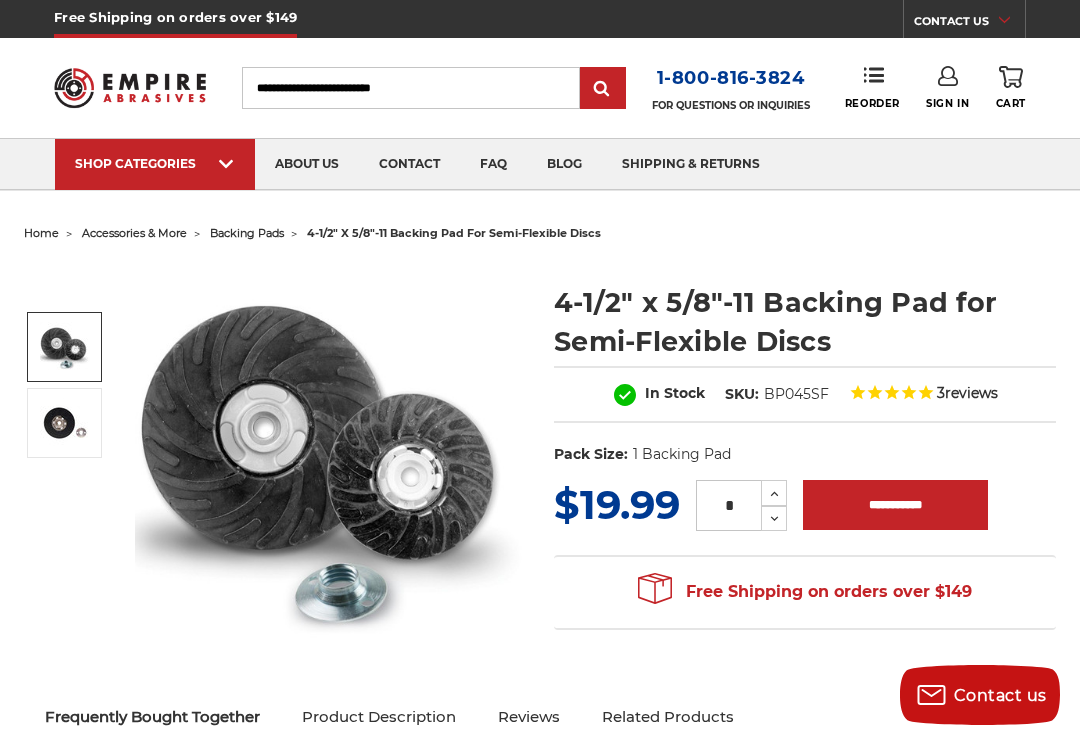 click at bounding box center [65, 347] 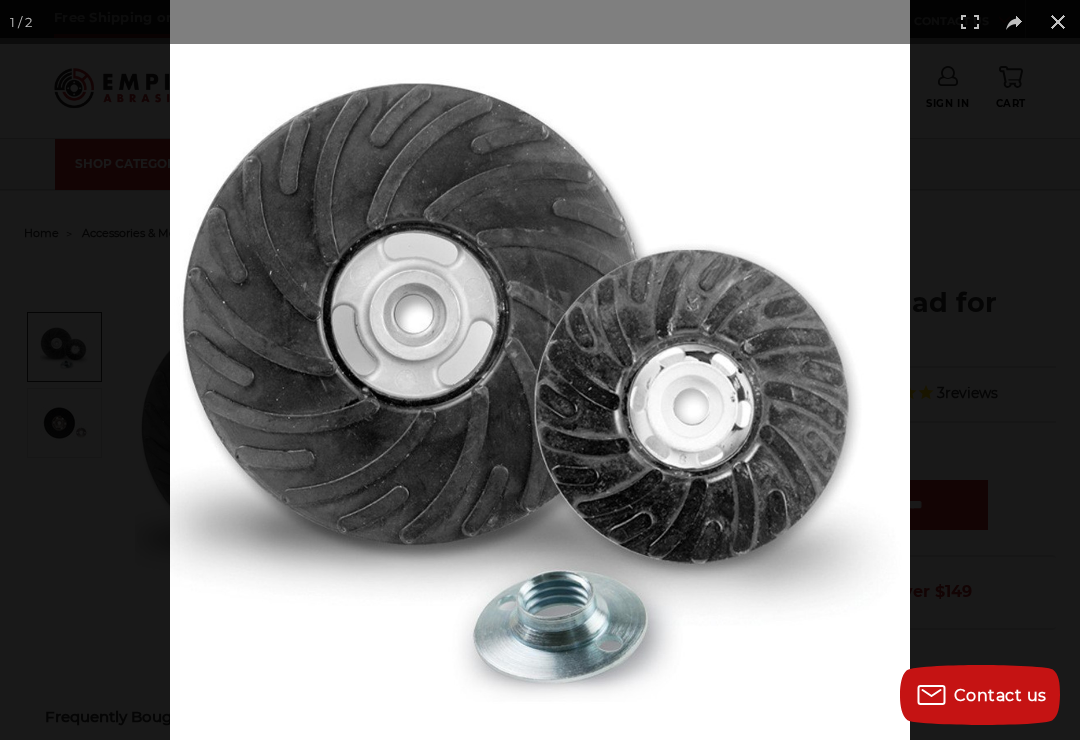 scroll, scrollTop: 0, scrollLeft: 0, axis: both 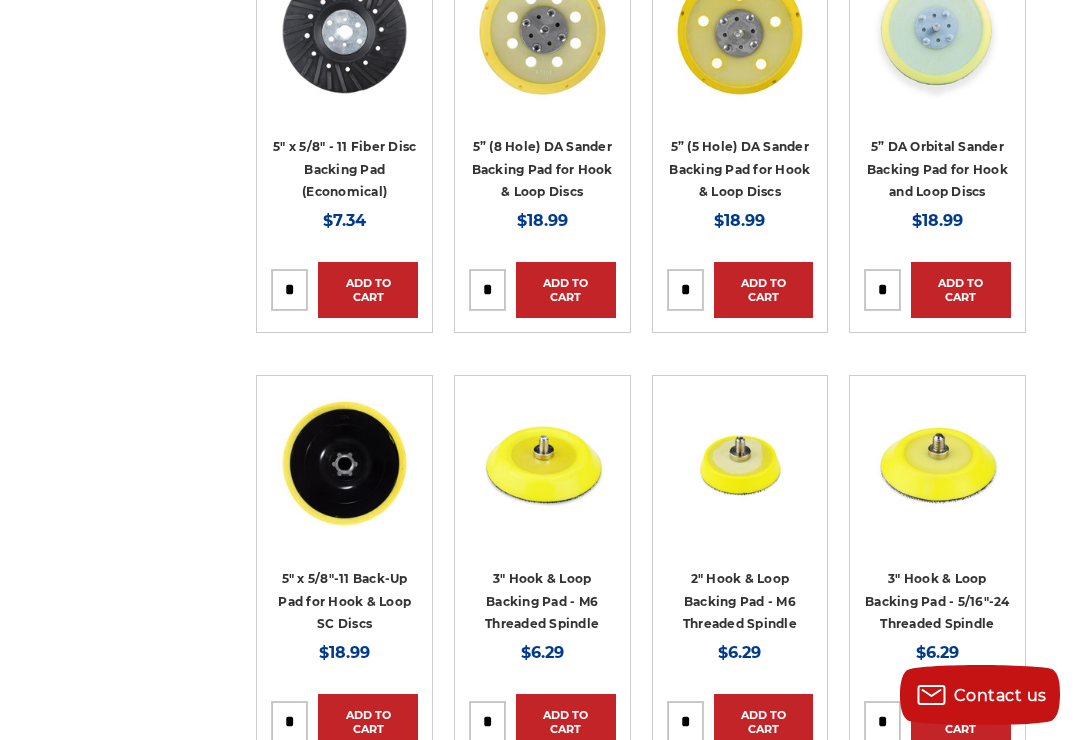 click on "Quick view" at bounding box center (937, 463) 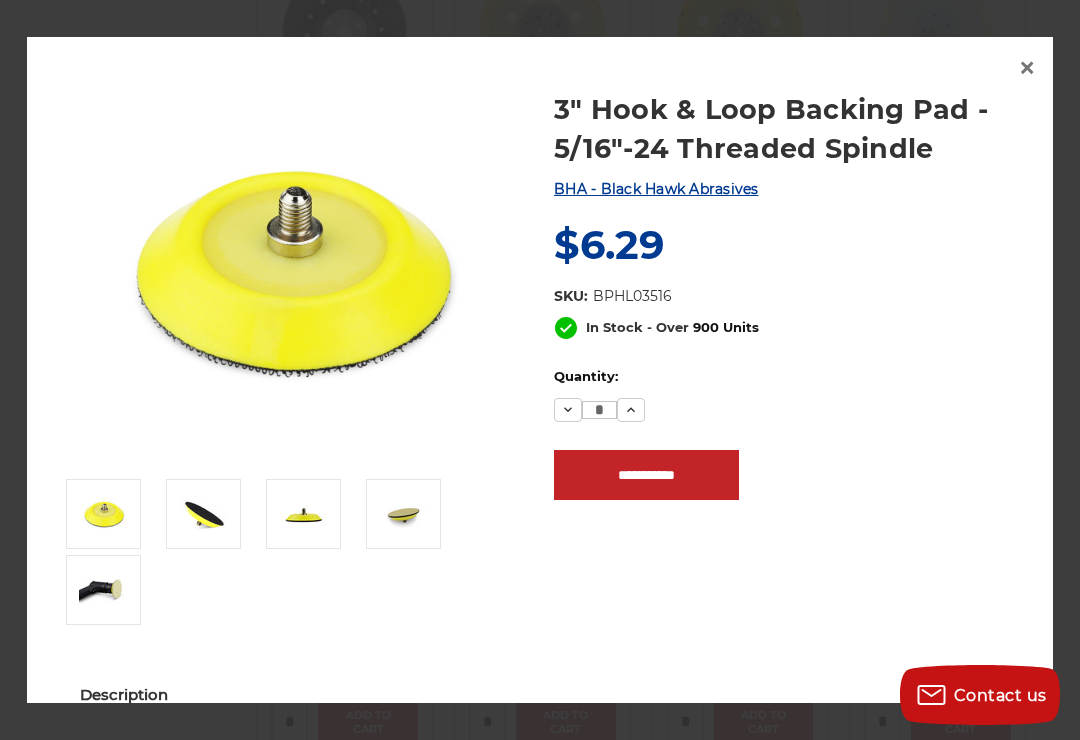 click at bounding box center [204, 514] 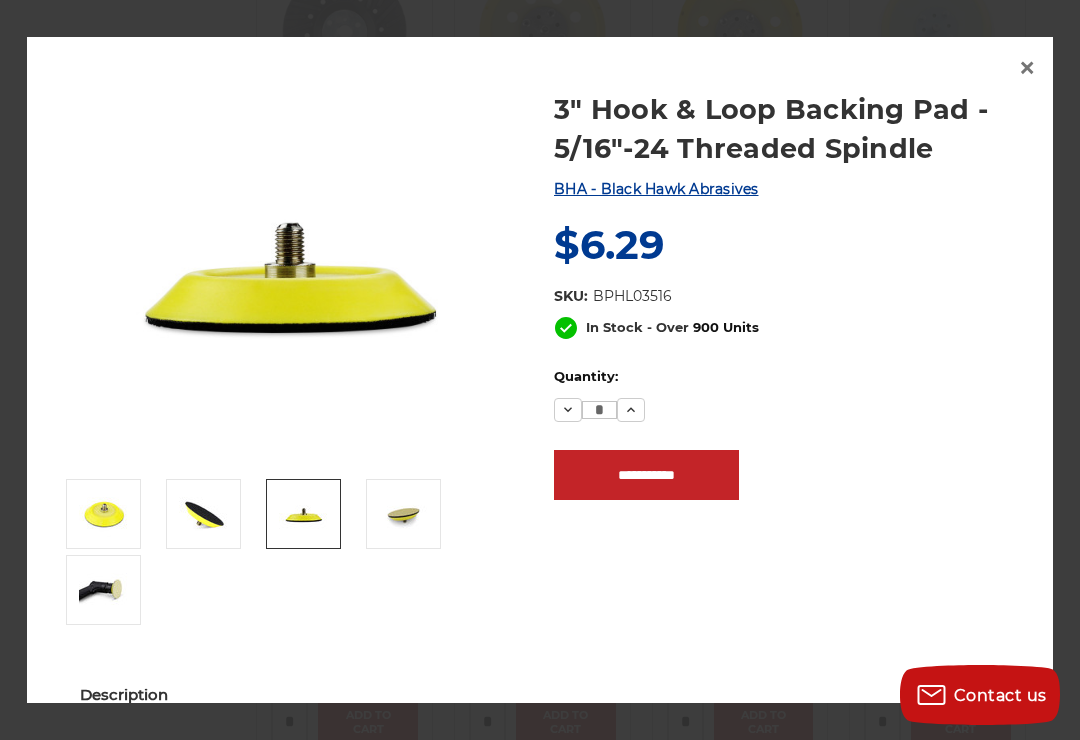 click at bounding box center [304, 514] 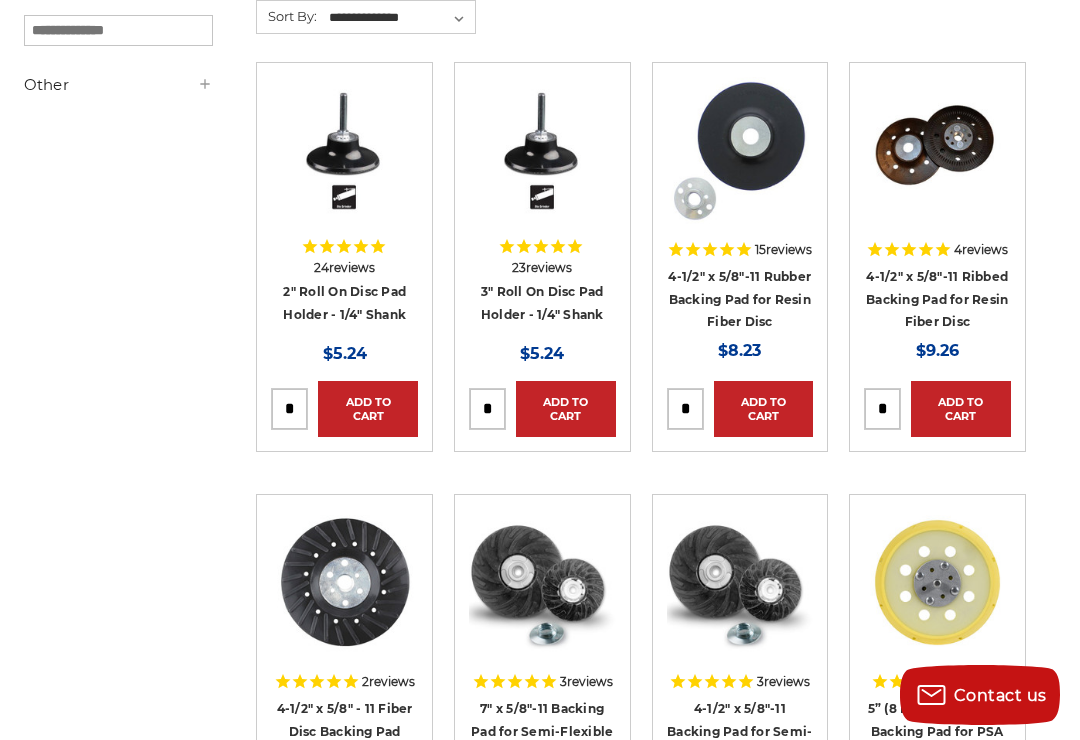 scroll, scrollTop: 0, scrollLeft: 0, axis: both 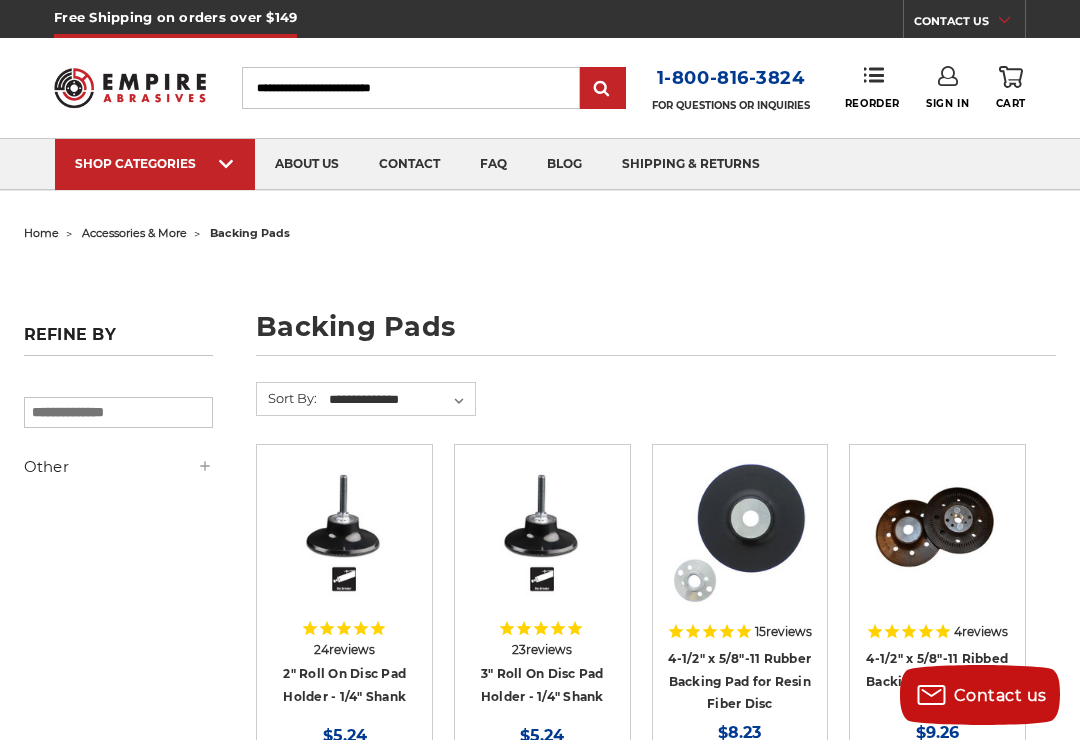 click on "home" at bounding box center [41, 233] 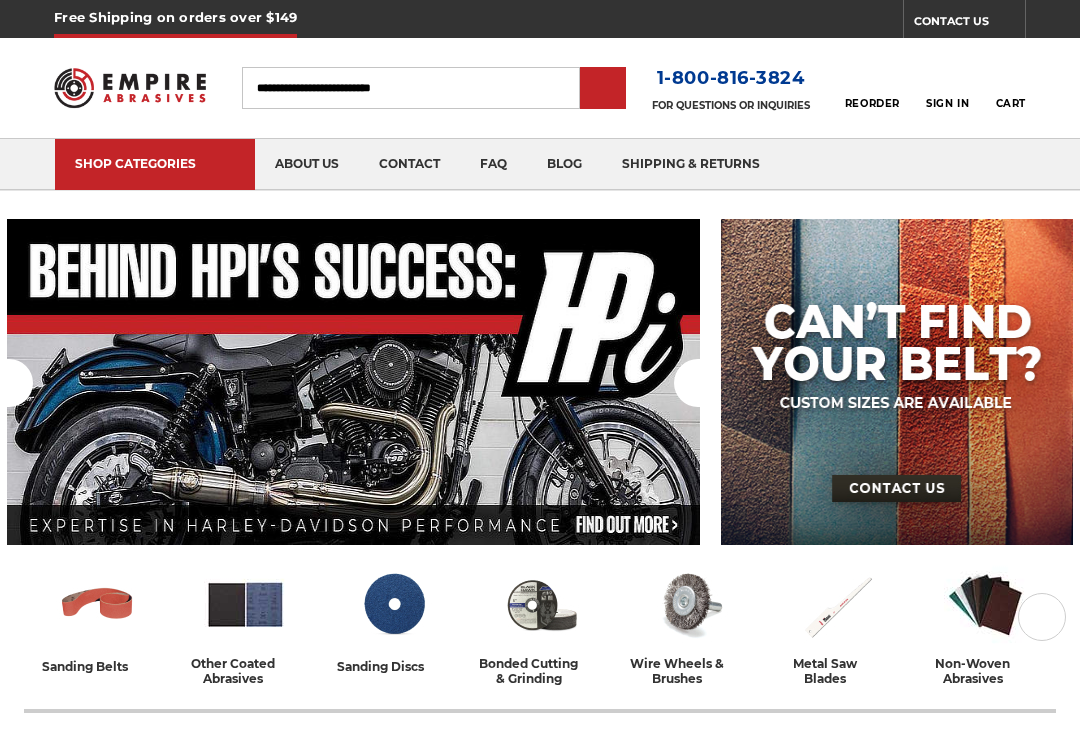 scroll, scrollTop: 0, scrollLeft: 0, axis: both 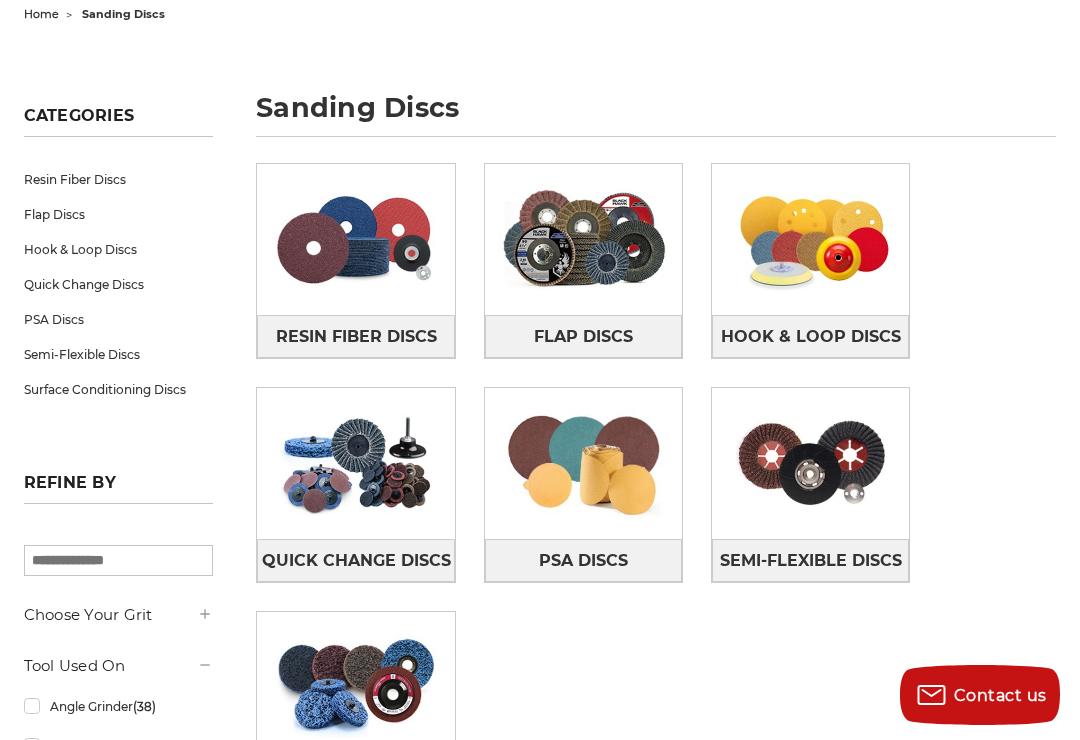 click at bounding box center (355, 239) 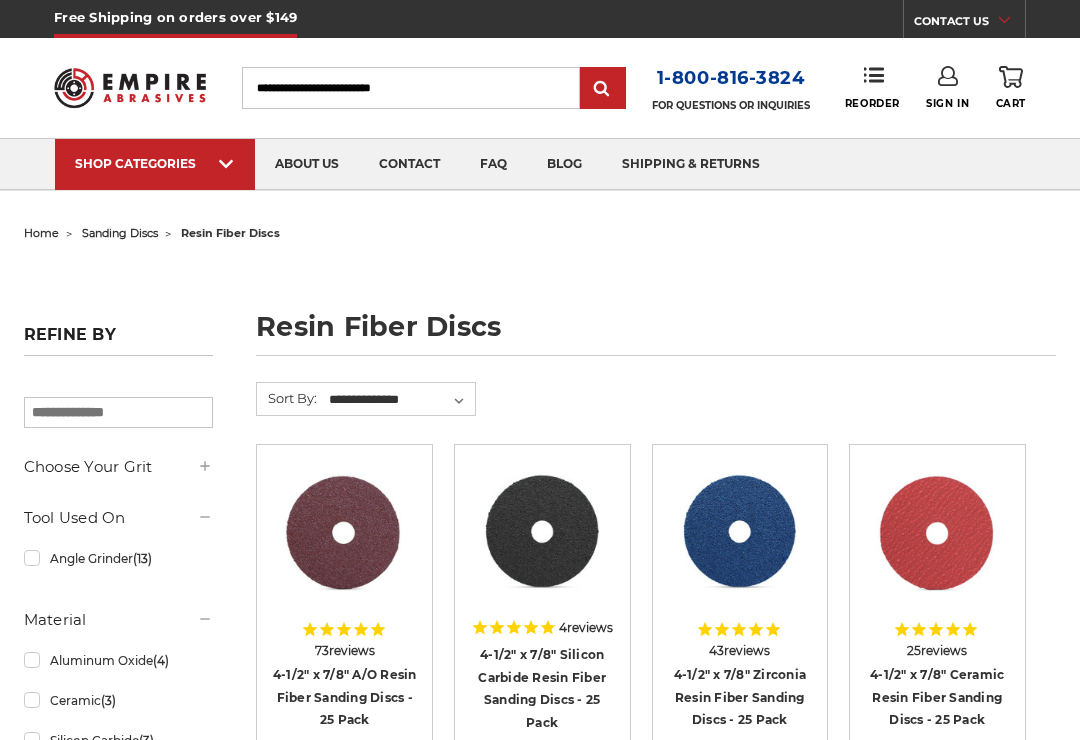 scroll, scrollTop: 0, scrollLeft: 0, axis: both 